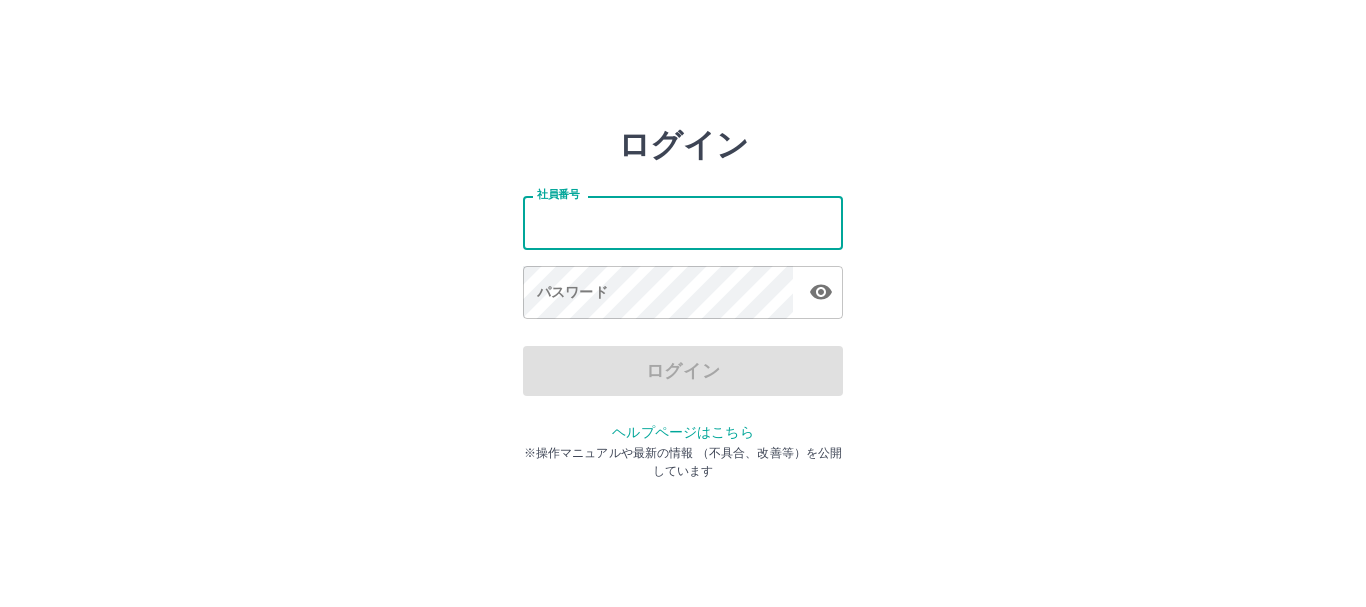 scroll, scrollTop: 0, scrollLeft: 0, axis: both 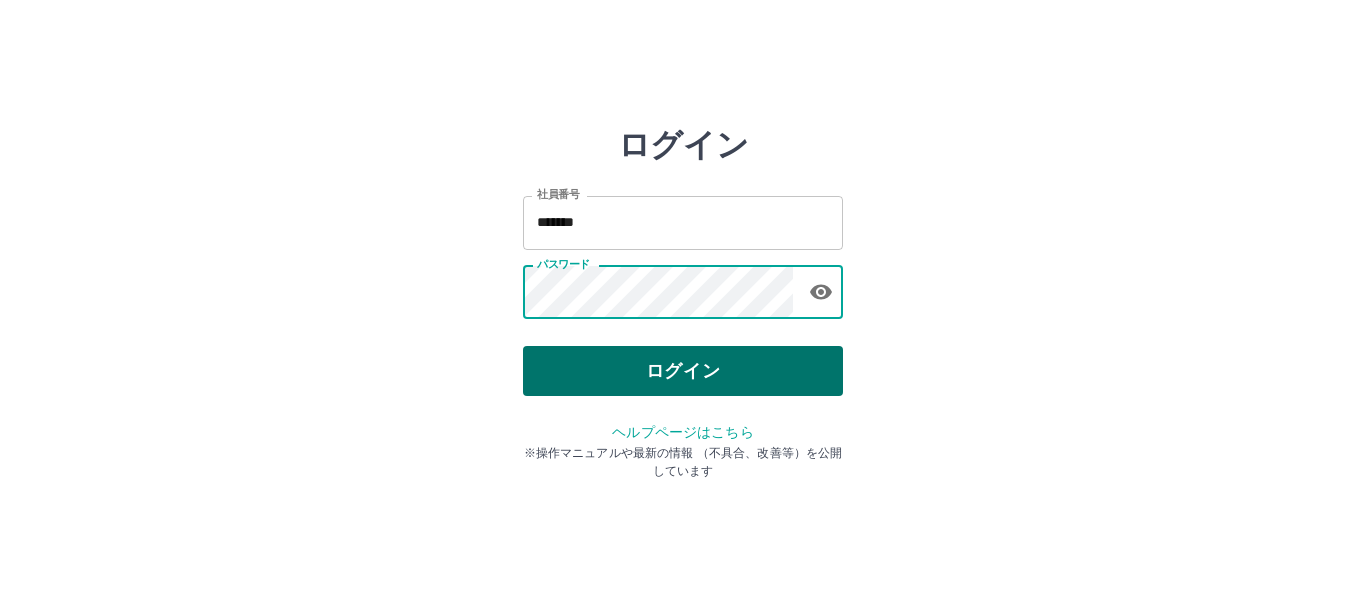 click on "ログイン" at bounding box center [683, 371] 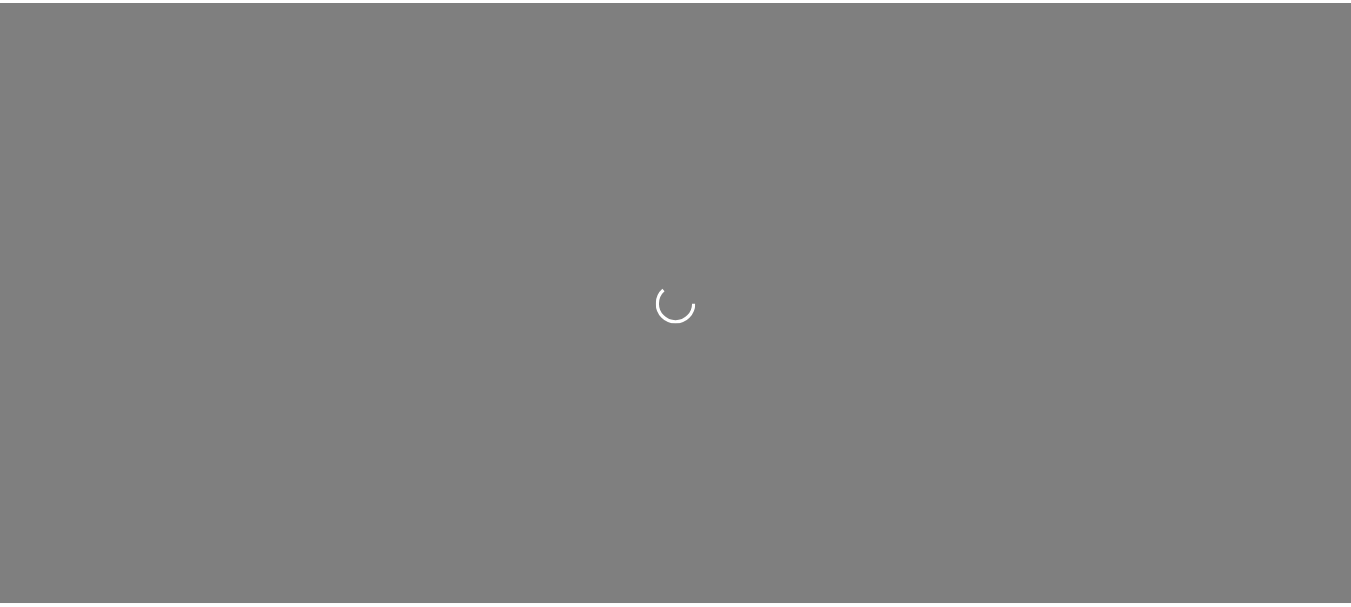 scroll, scrollTop: 0, scrollLeft: 0, axis: both 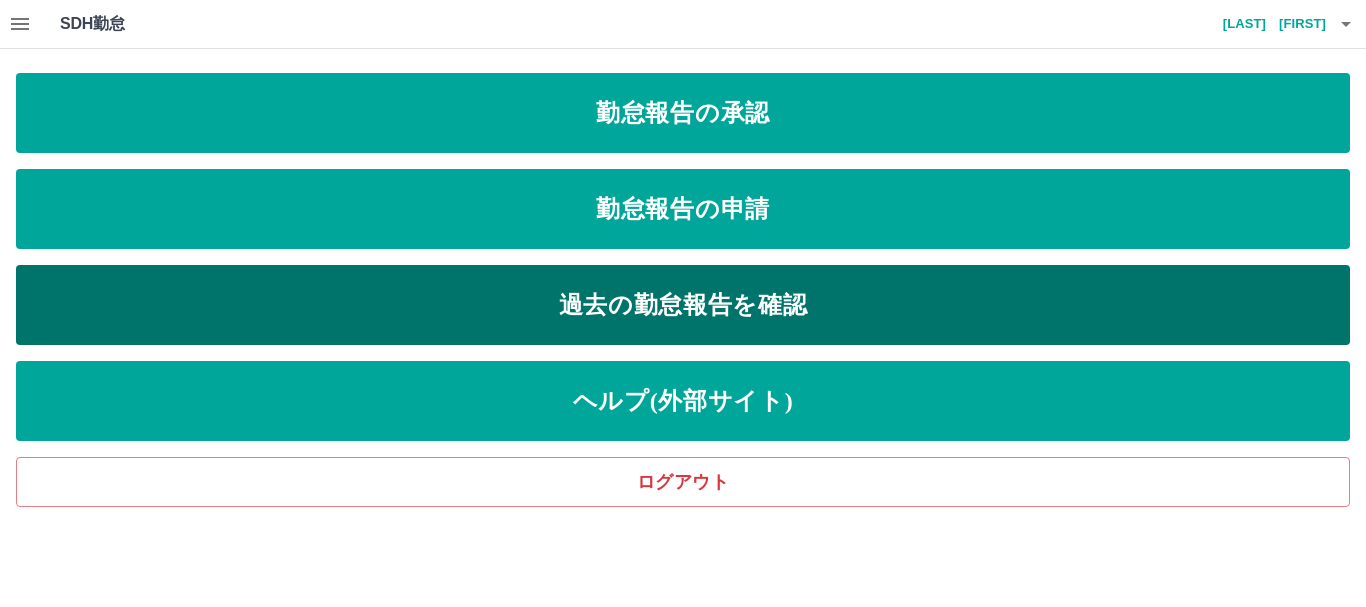 click on "過去の勤怠報告を確認" at bounding box center (683, 305) 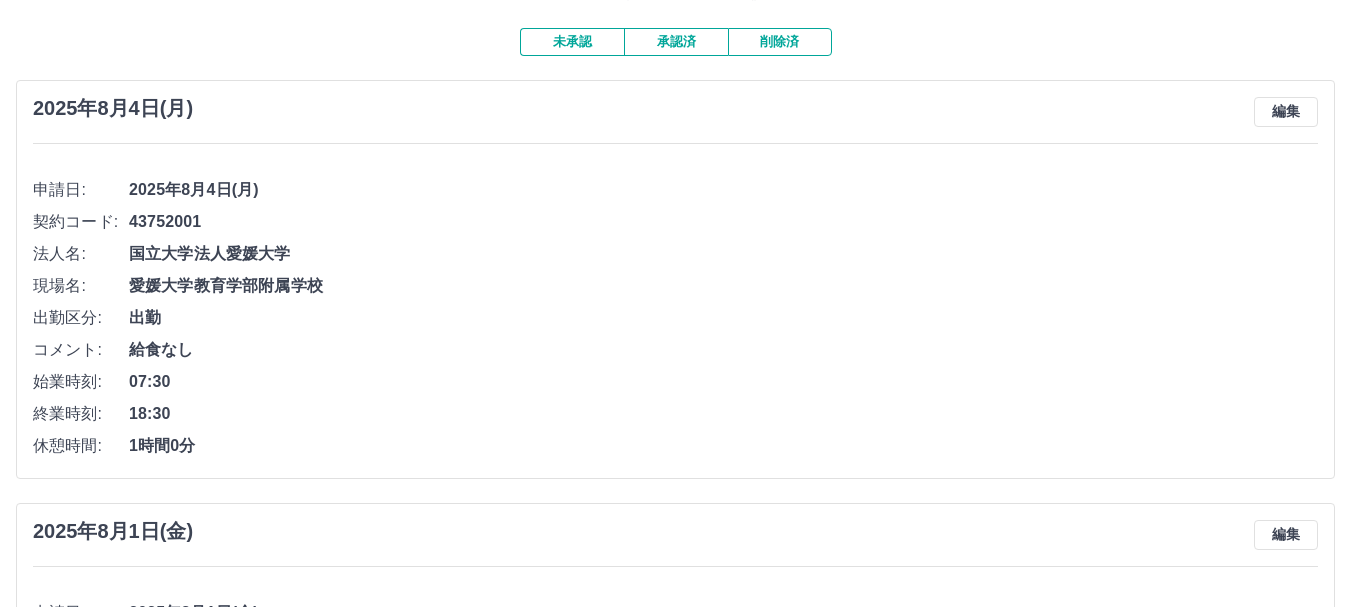 scroll, scrollTop: 0, scrollLeft: 0, axis: both 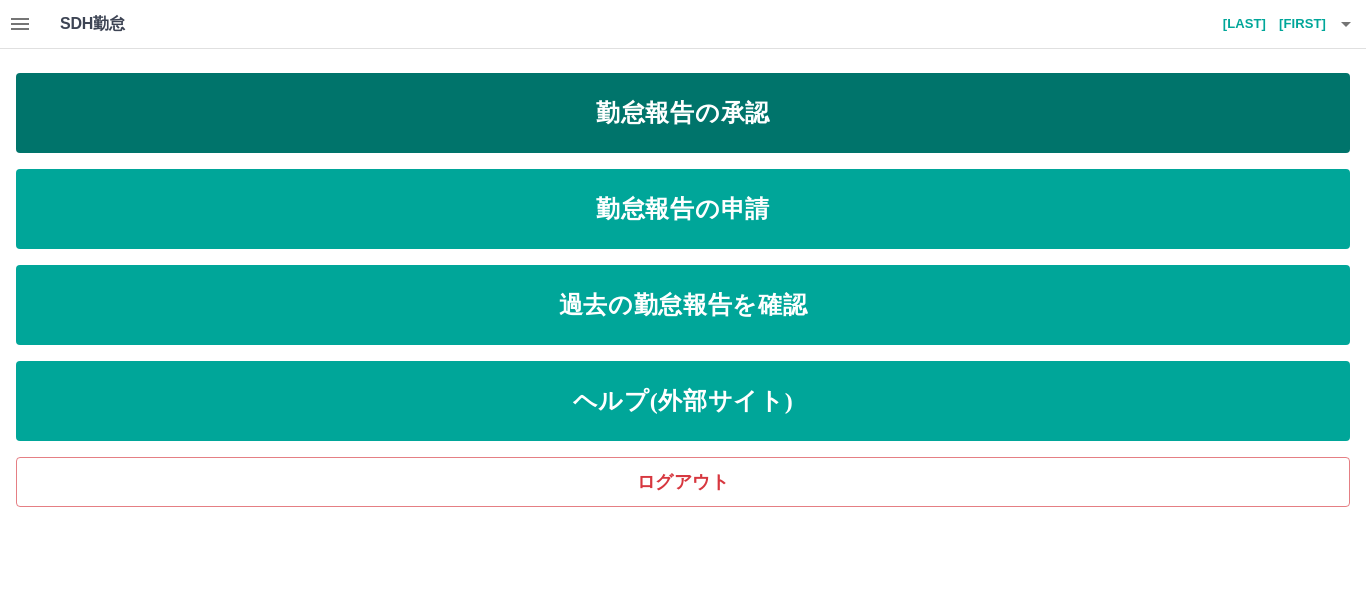 click on "勤怠報告の承認" at bounding box center (683, 113) 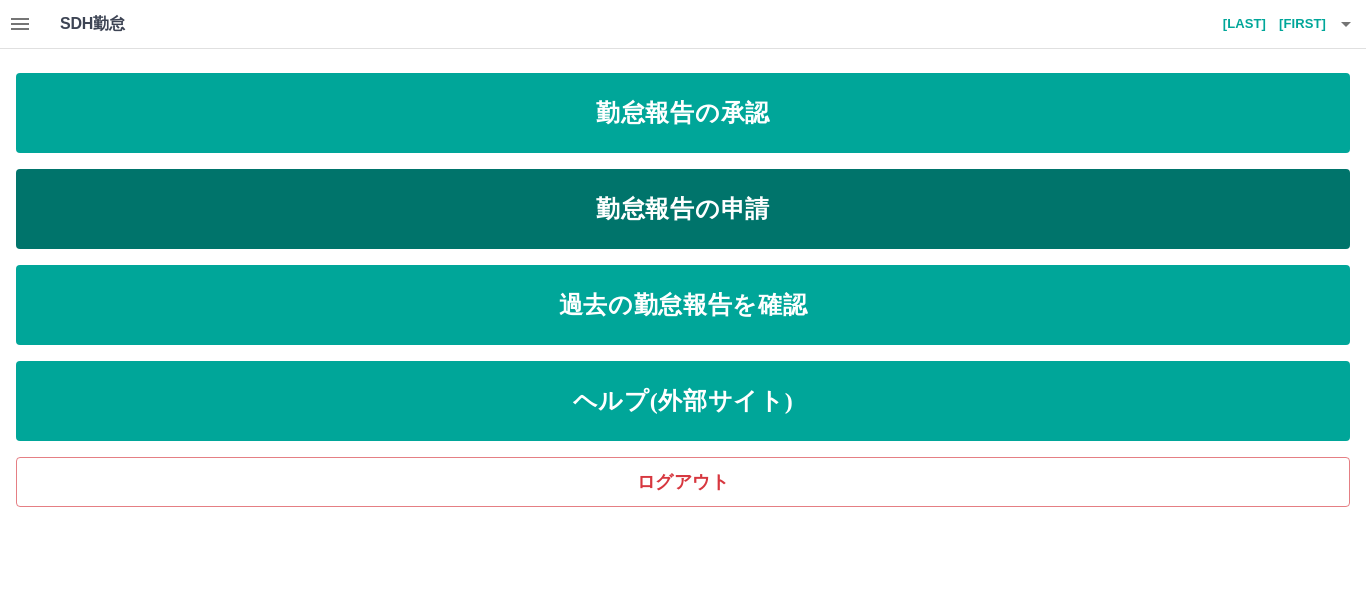 click on "勤怠報告の申請" at bounding box center (683, 209) 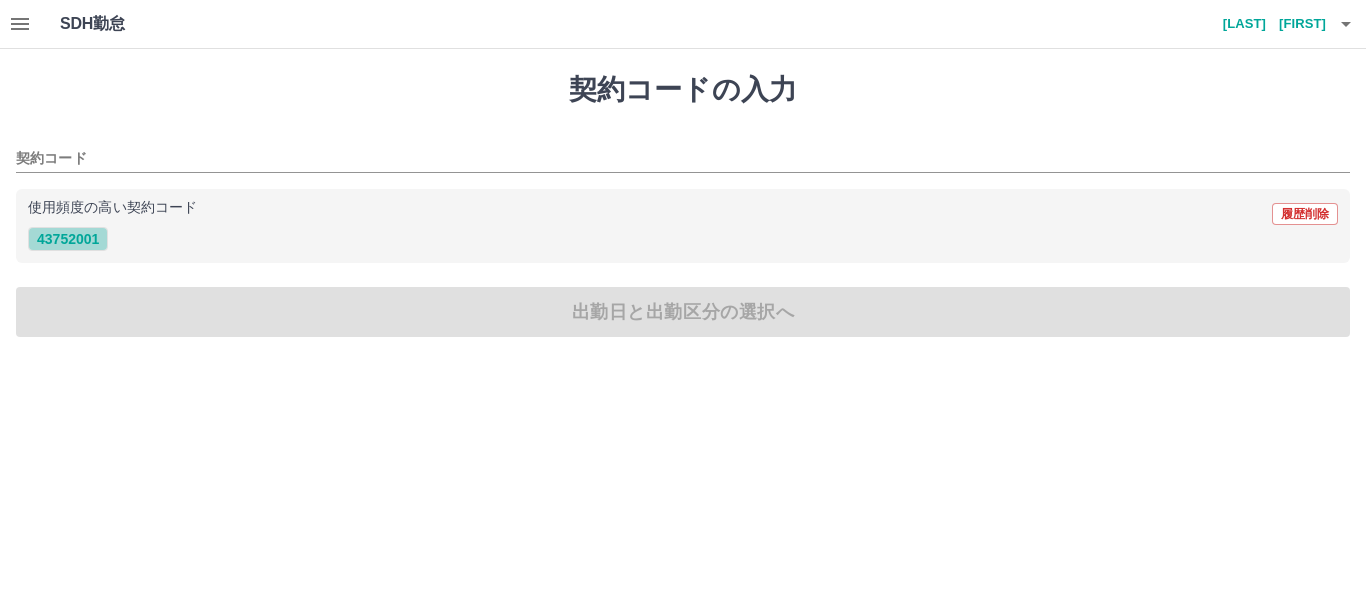 click on "43752001" at bounding box center (68, 239) 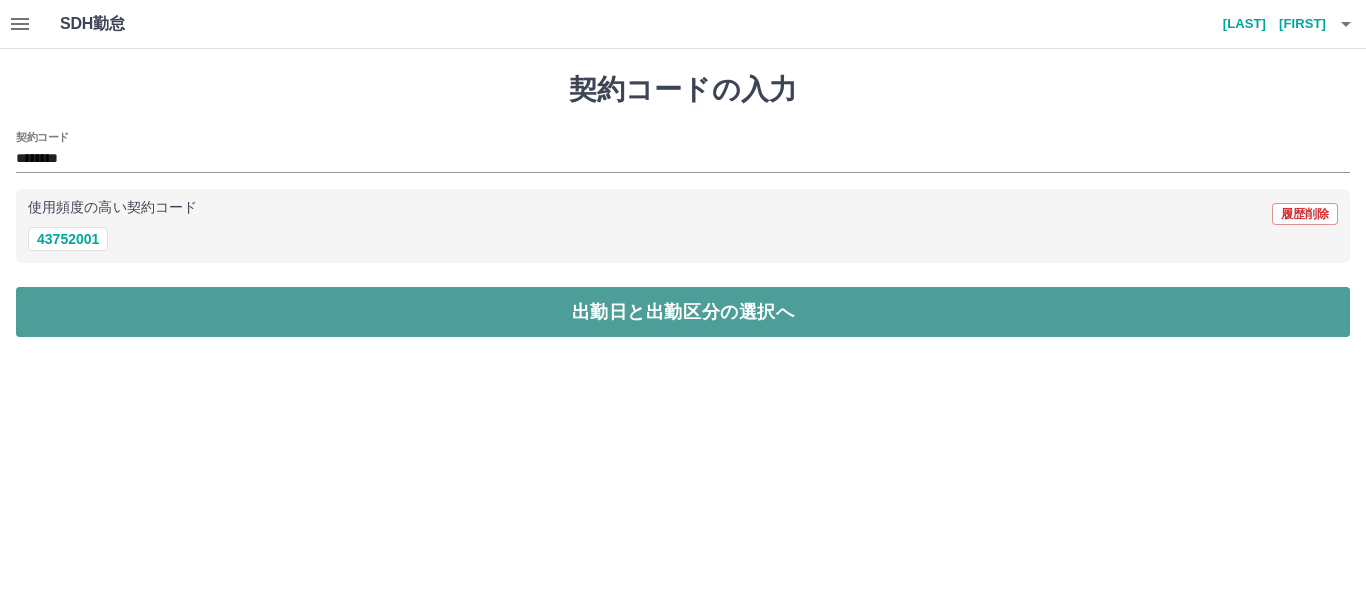 click on "出勤日と出勤区分の選択へ" at bounding box center (683, 312) 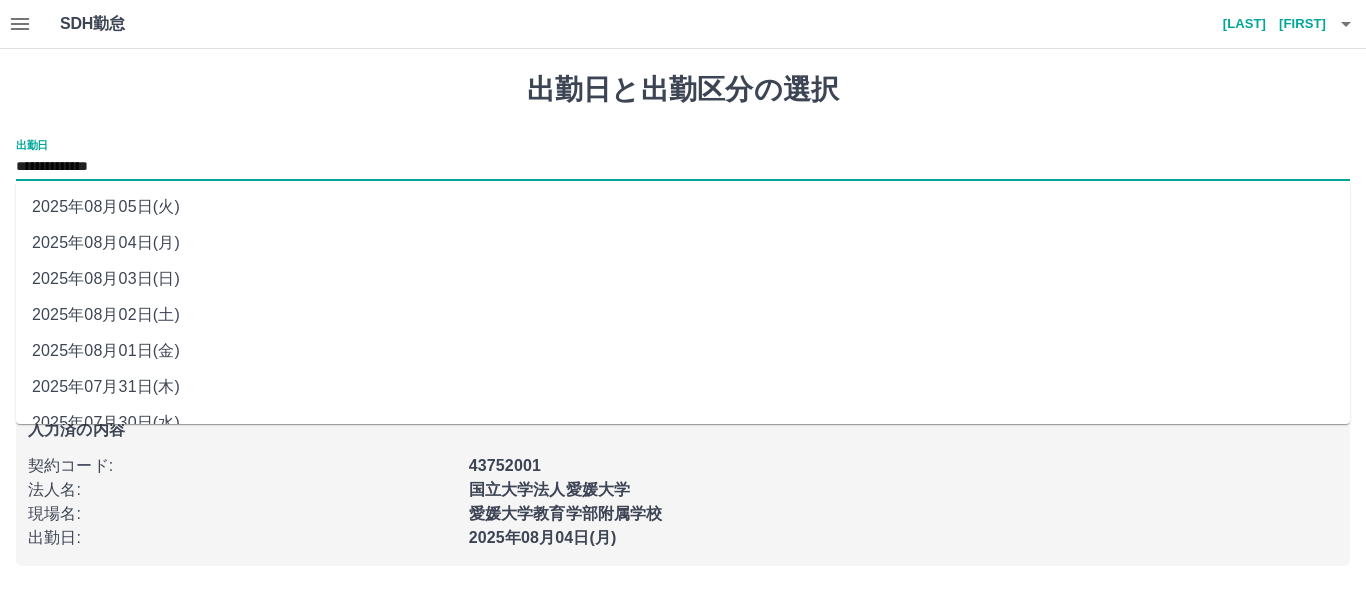 click on "**********" at bounding box center (683, 167) 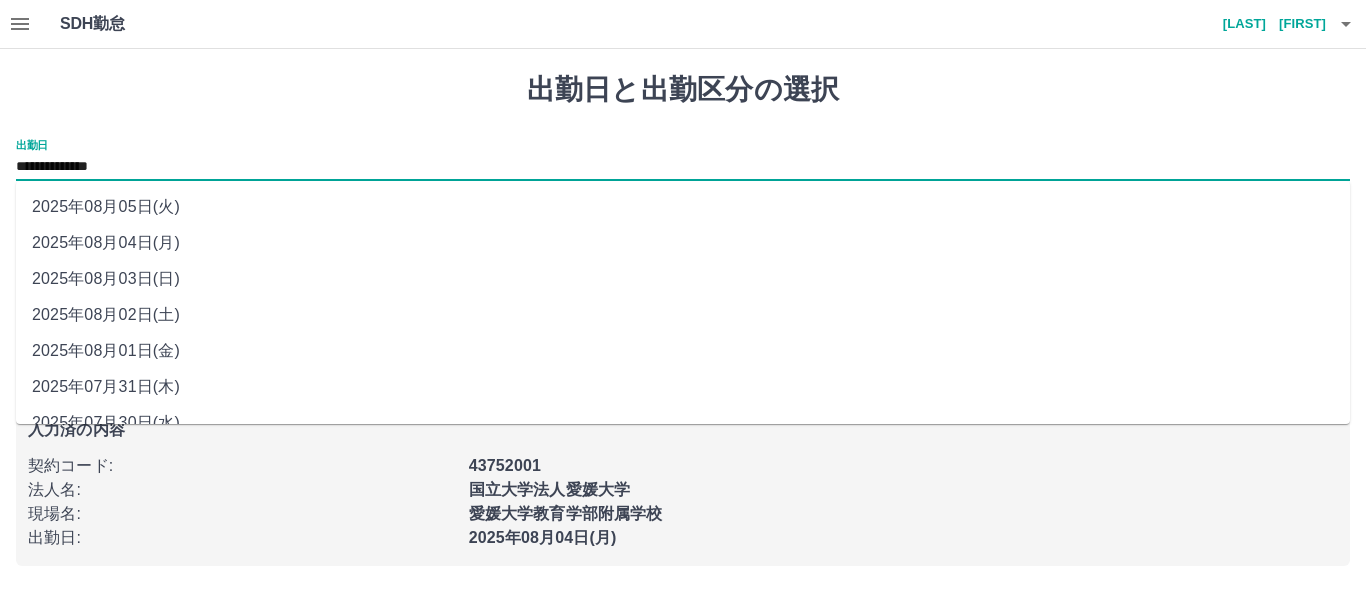 click on "2025年08月05日(火)" at bounding box center (683, 207) 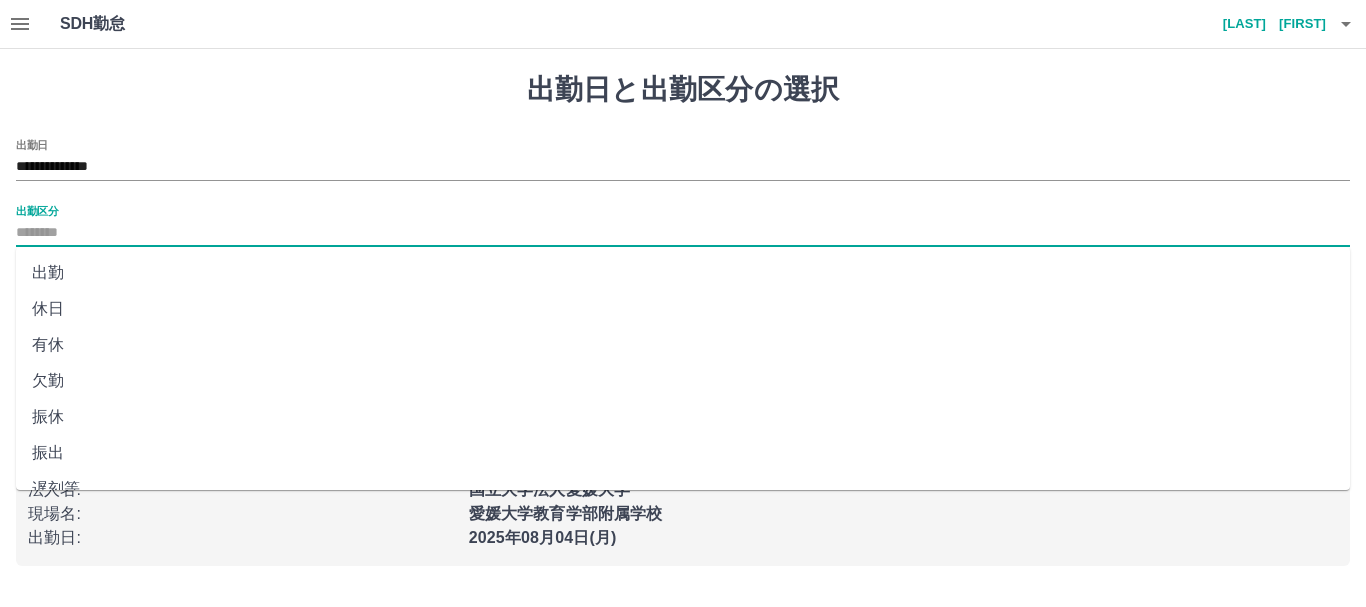 click on "出勤区分" at bounding box center [683, 233] 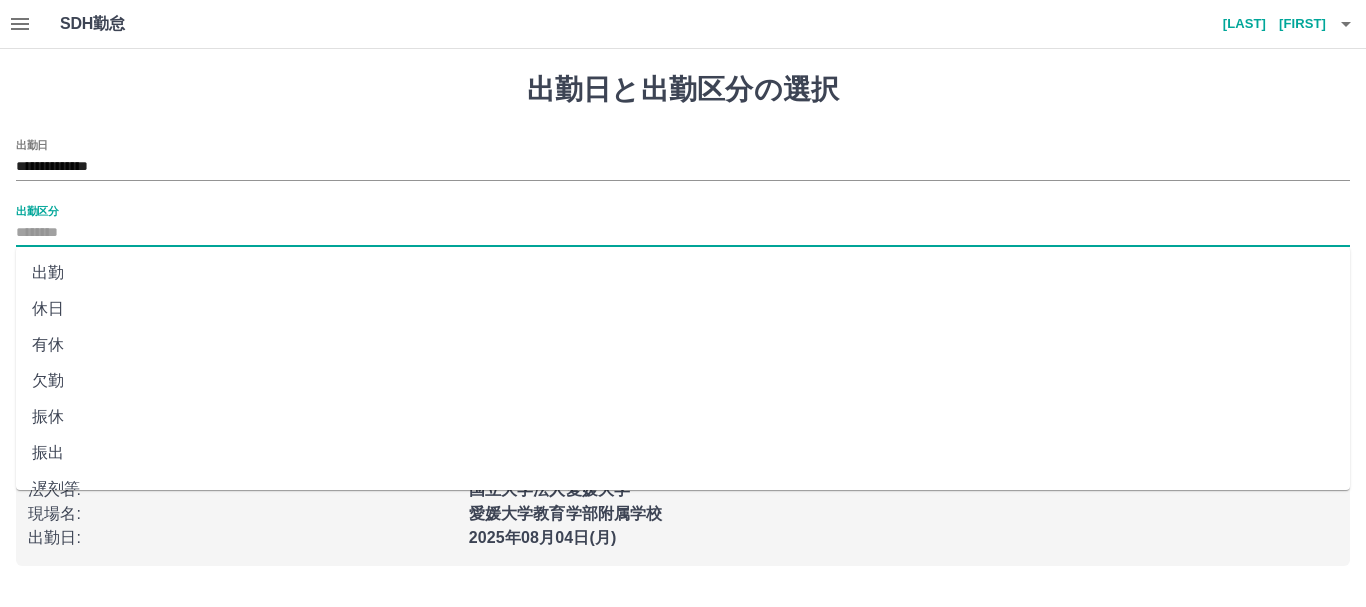 click on "出勤" at bounding box center [683, 273] 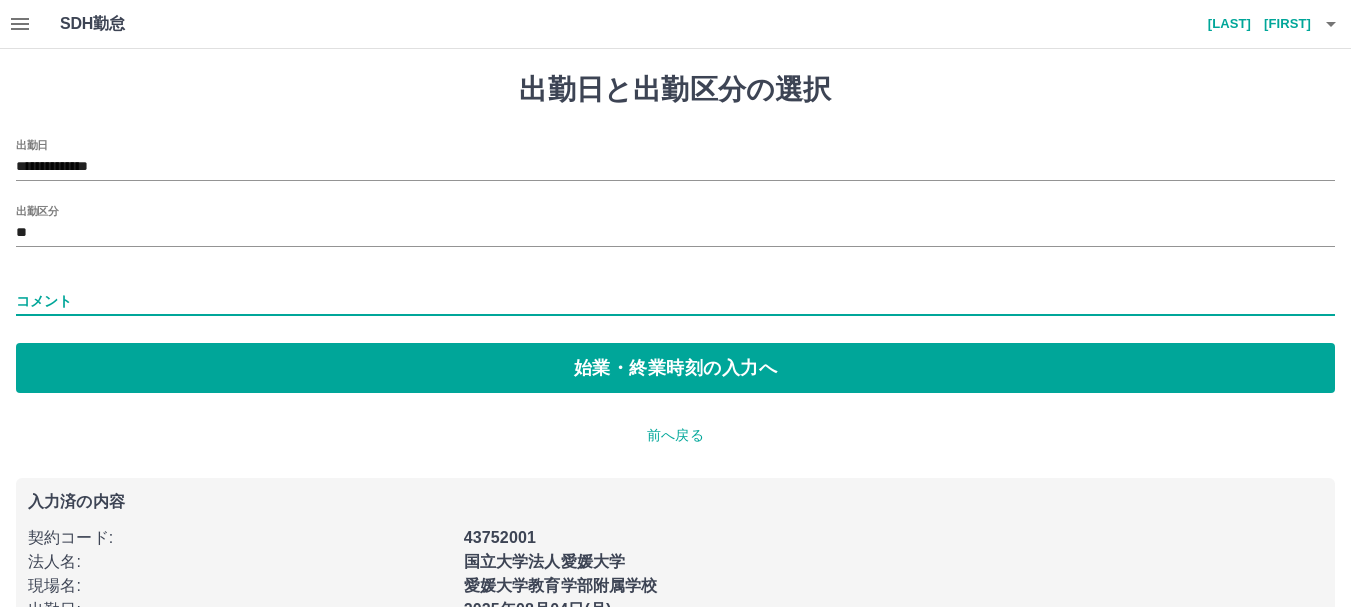 click on "コメント" at bounding box center (675, 301) 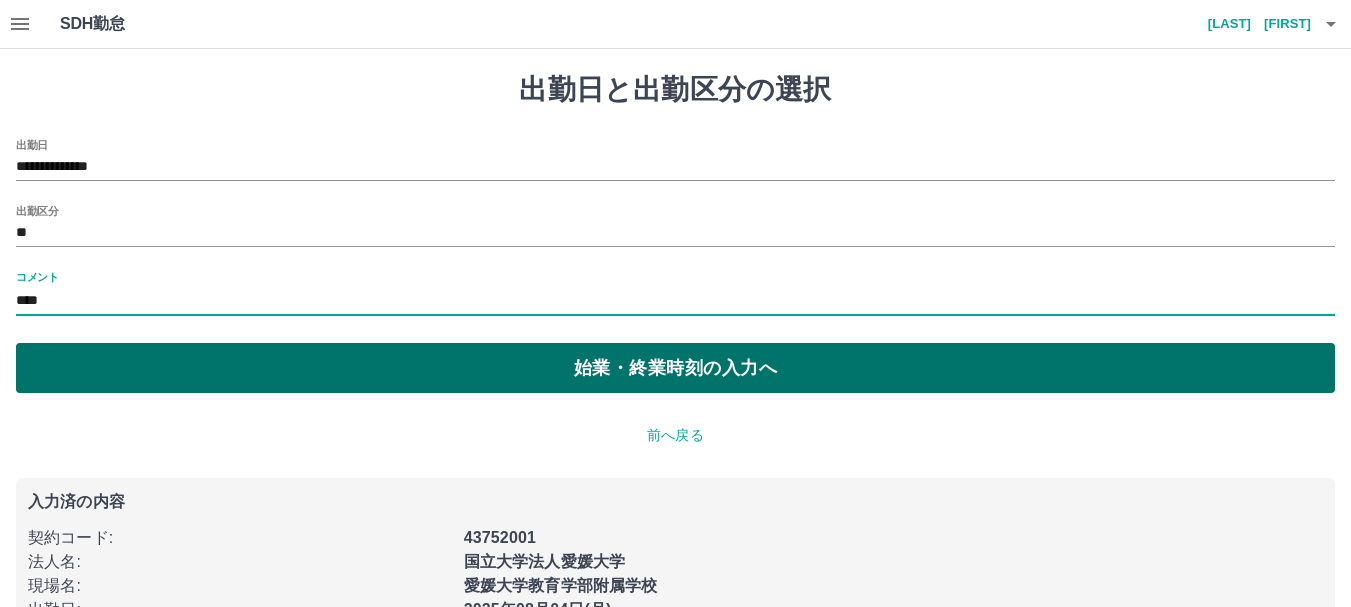 click on "始業・終業時刻の入力へ" at bounding box center (675, 368) 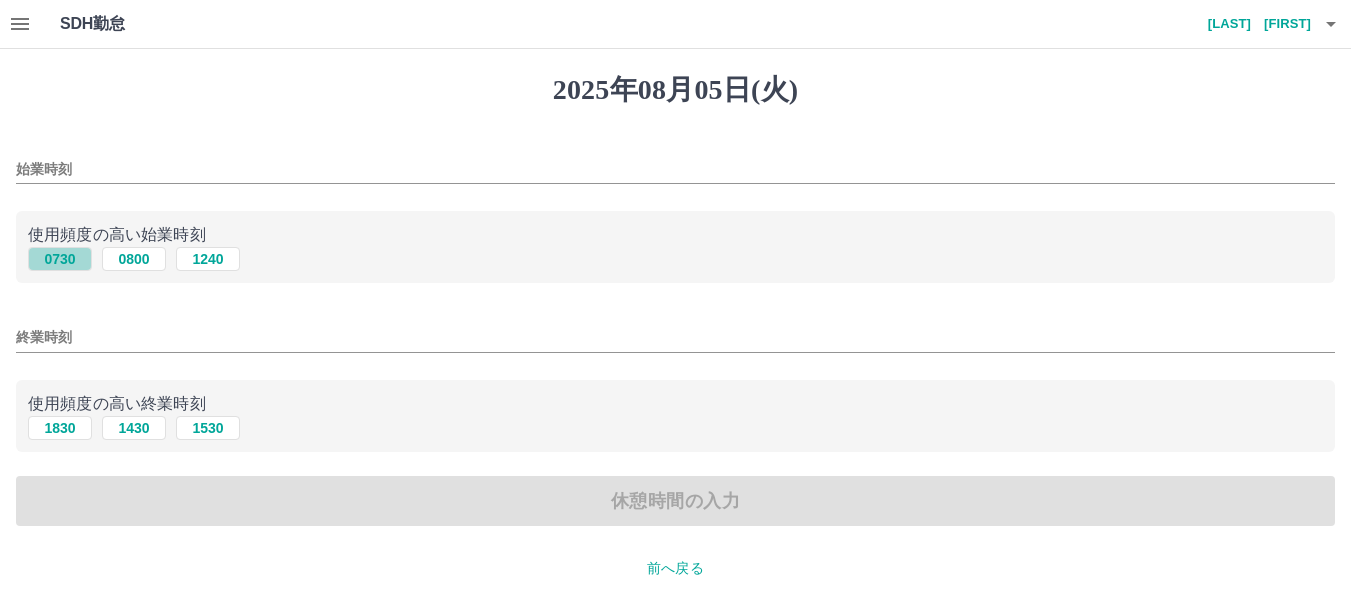 click on "0730" at bounding box center (60, 259) 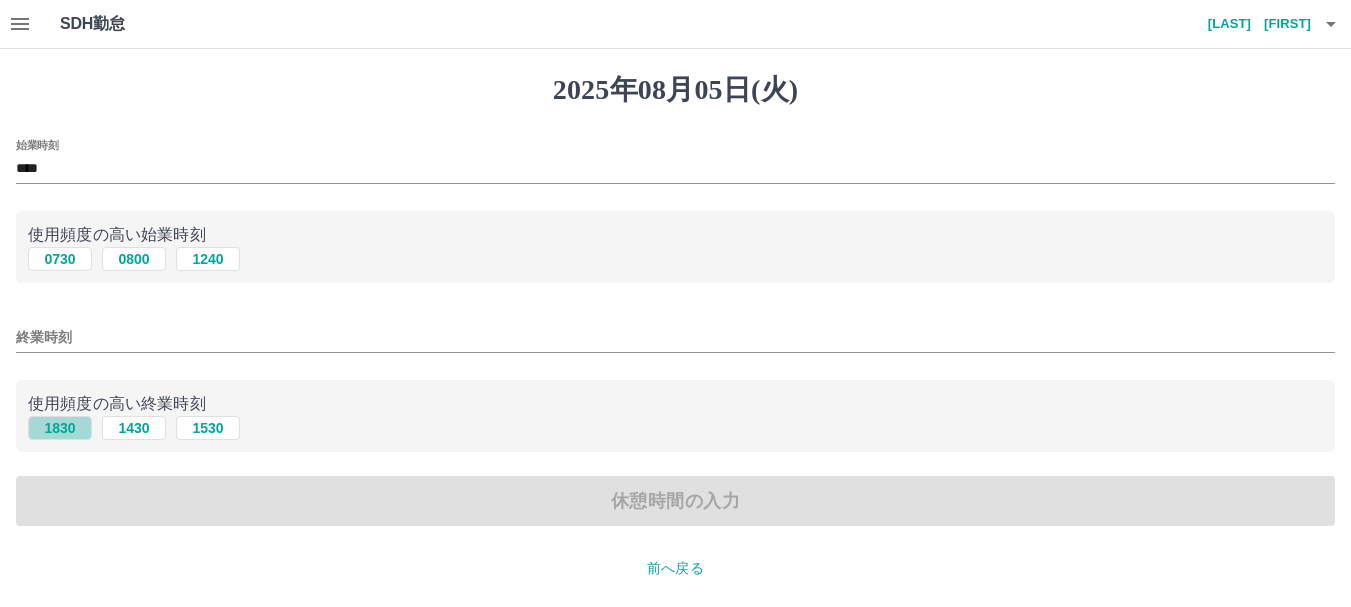 click on "1830" at bounding box center [60, 428] 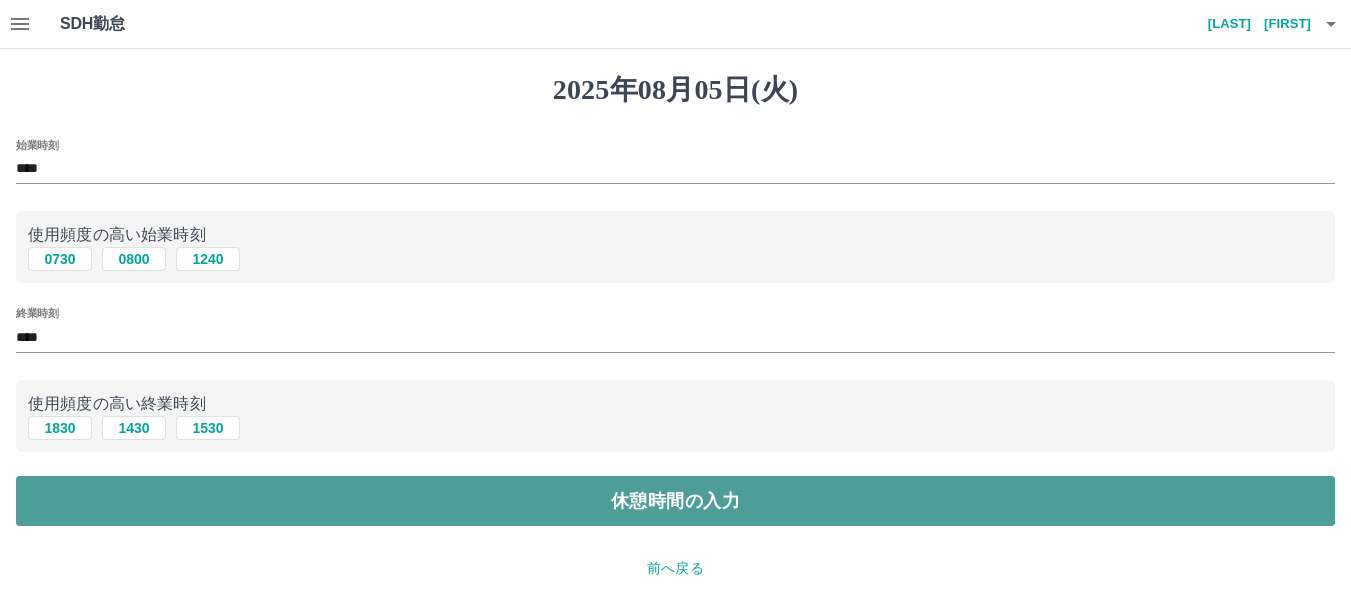 click on "休憩時間の入力" at bounding box center (675, 501) 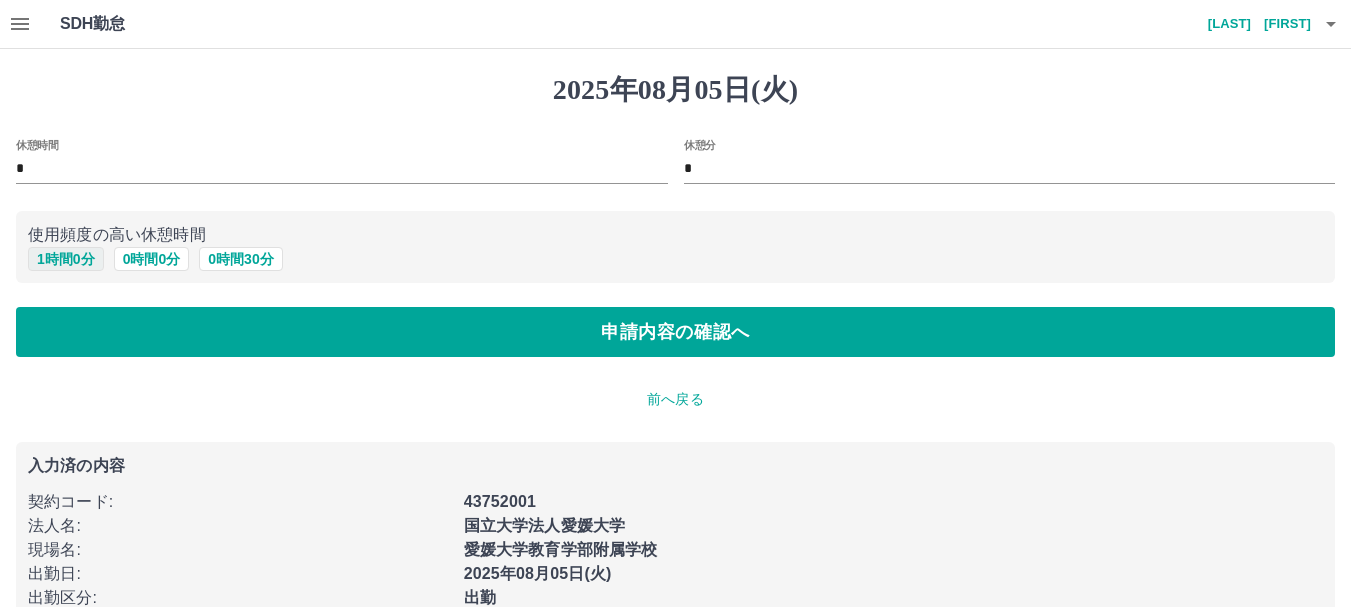click on "1 時間 0 分" at bounding box center (66, 259) 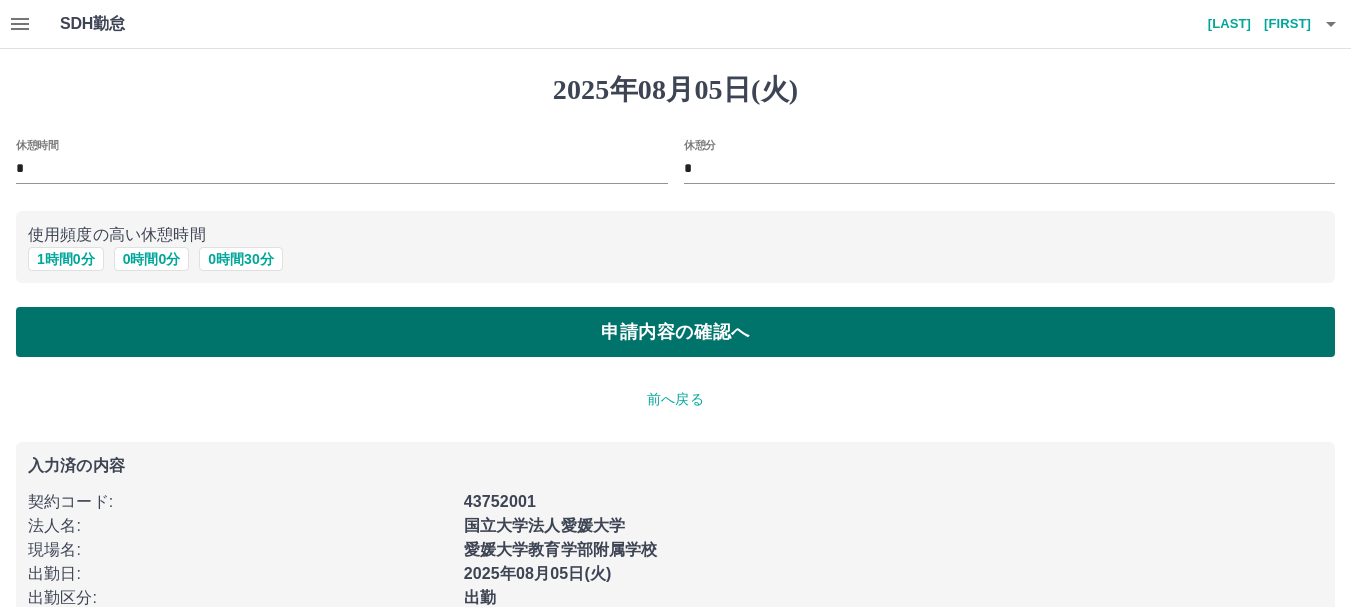 click on "申請内容の確認へ" at bounding box center (675, 332) 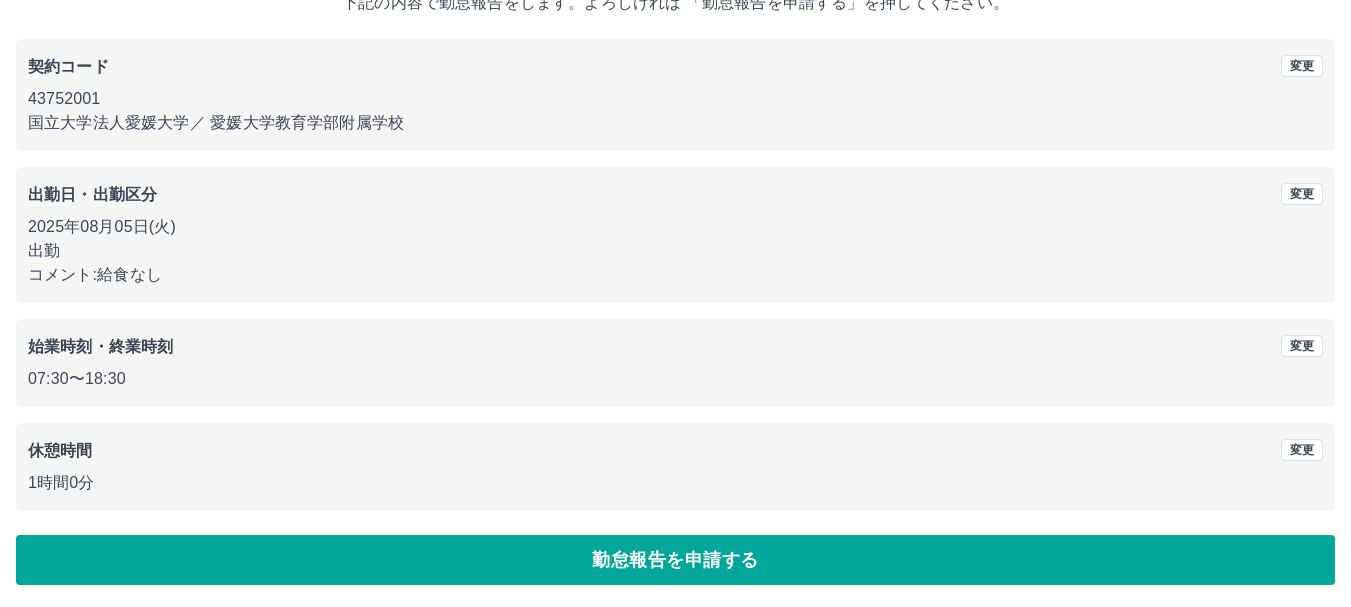 scroll, scrollTop: 142, scrollLeft: 0, axis: vertical 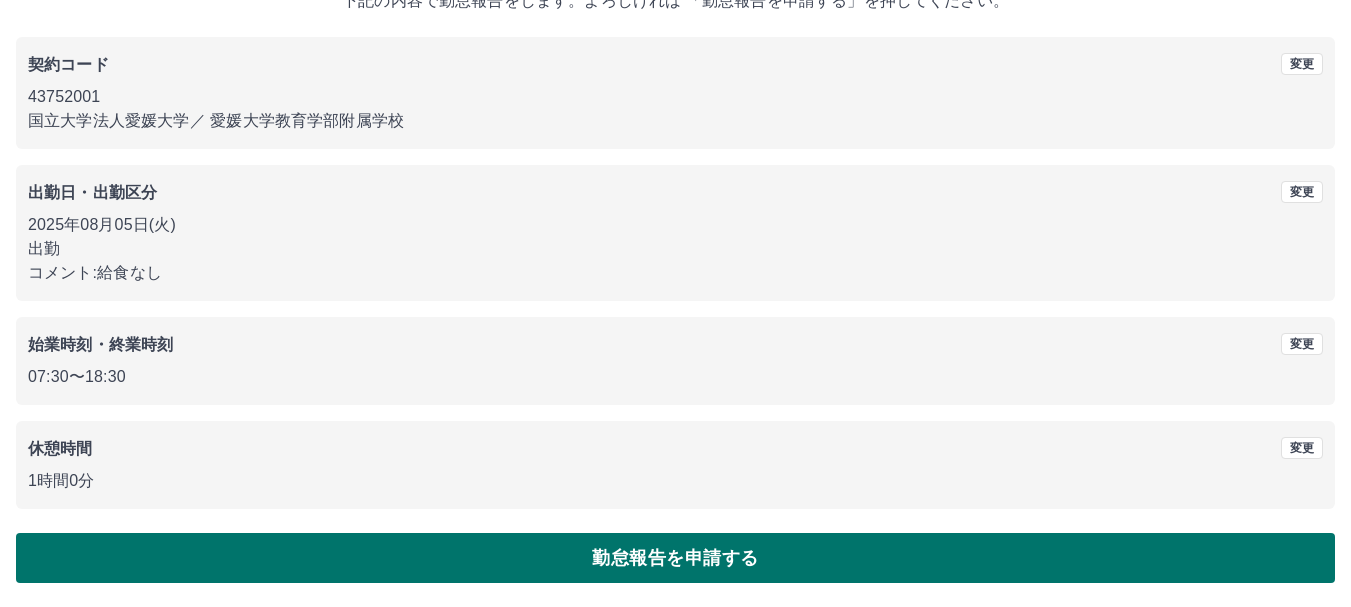 click on "勤怠報告を申請する" at bounding box center [675, 558] 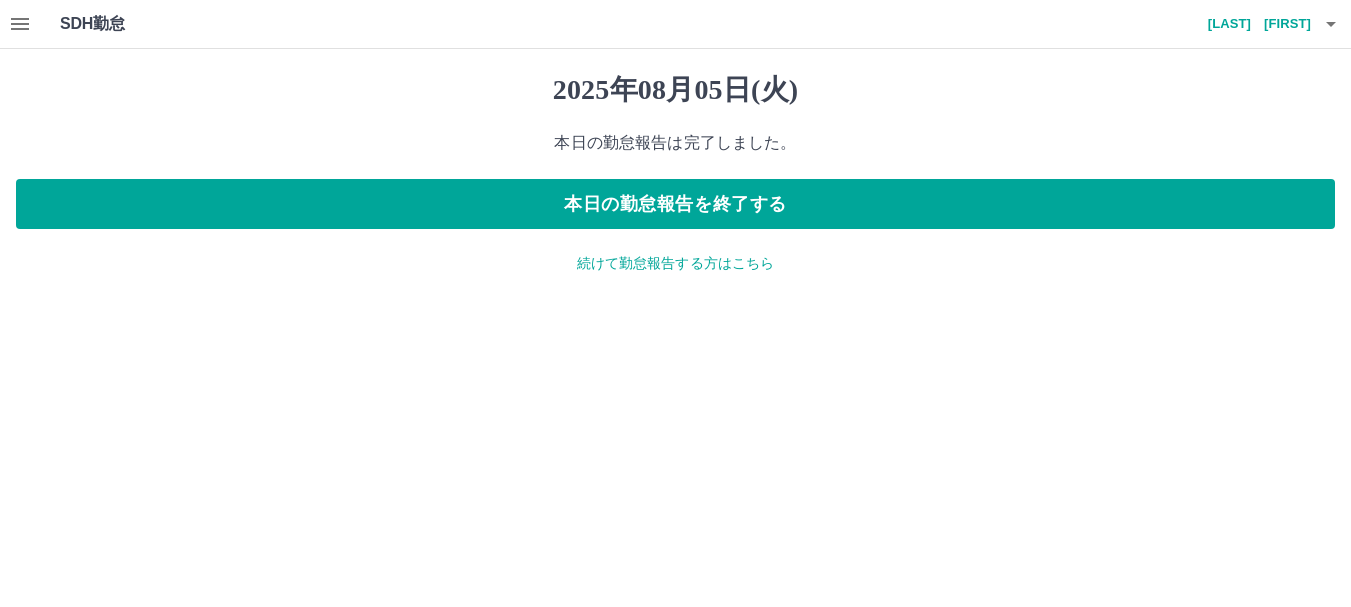 scroll, scrollTop: 0, scrollLeft: 0, axis: both 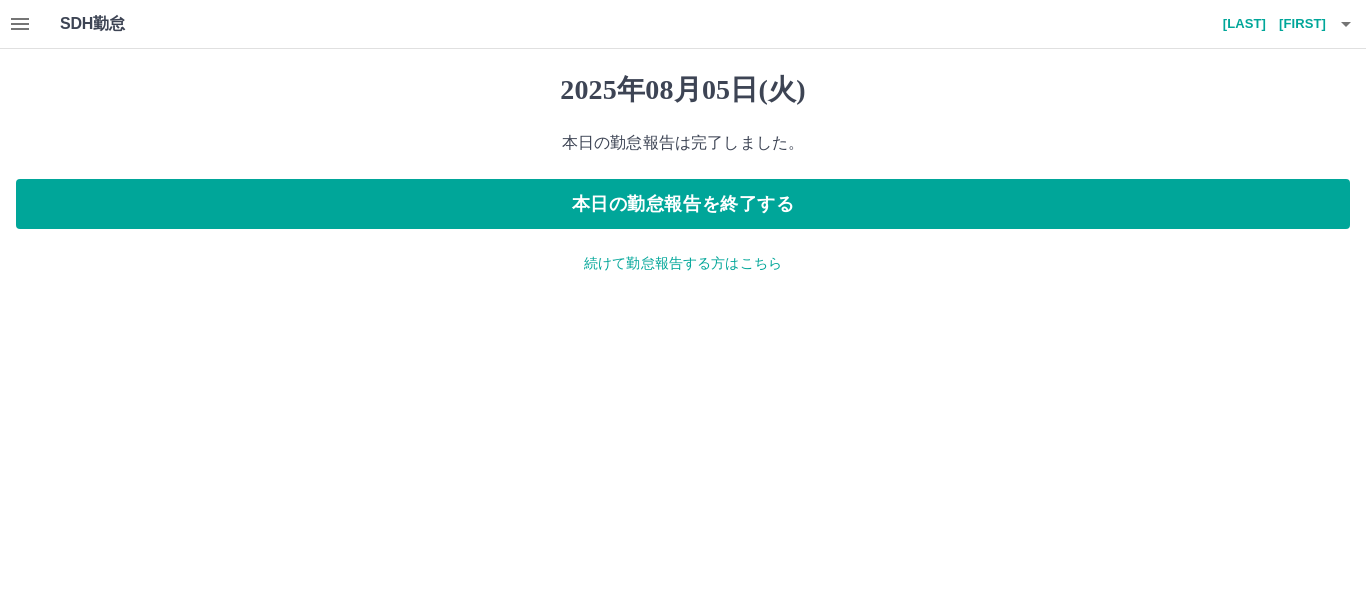 click on "続けて勤怠報告する方はこちら" at bounding box center [683, 263] 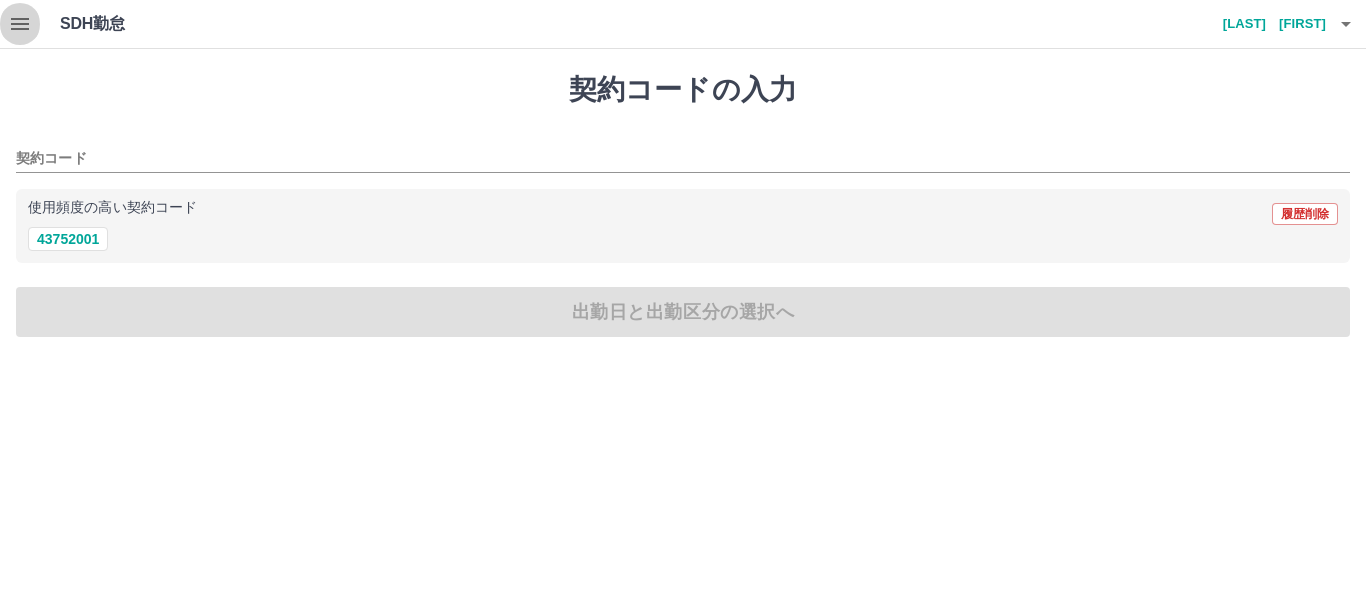 click 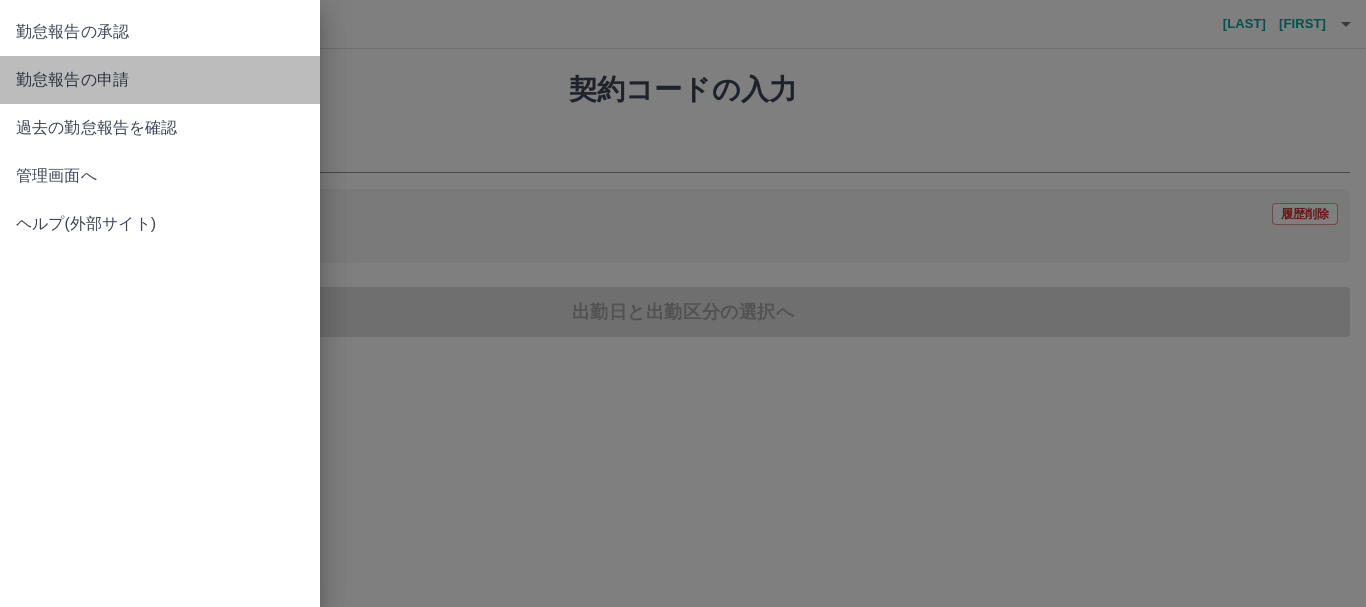 click on "勤怠報告の申請" at bounding box center [160, 80] 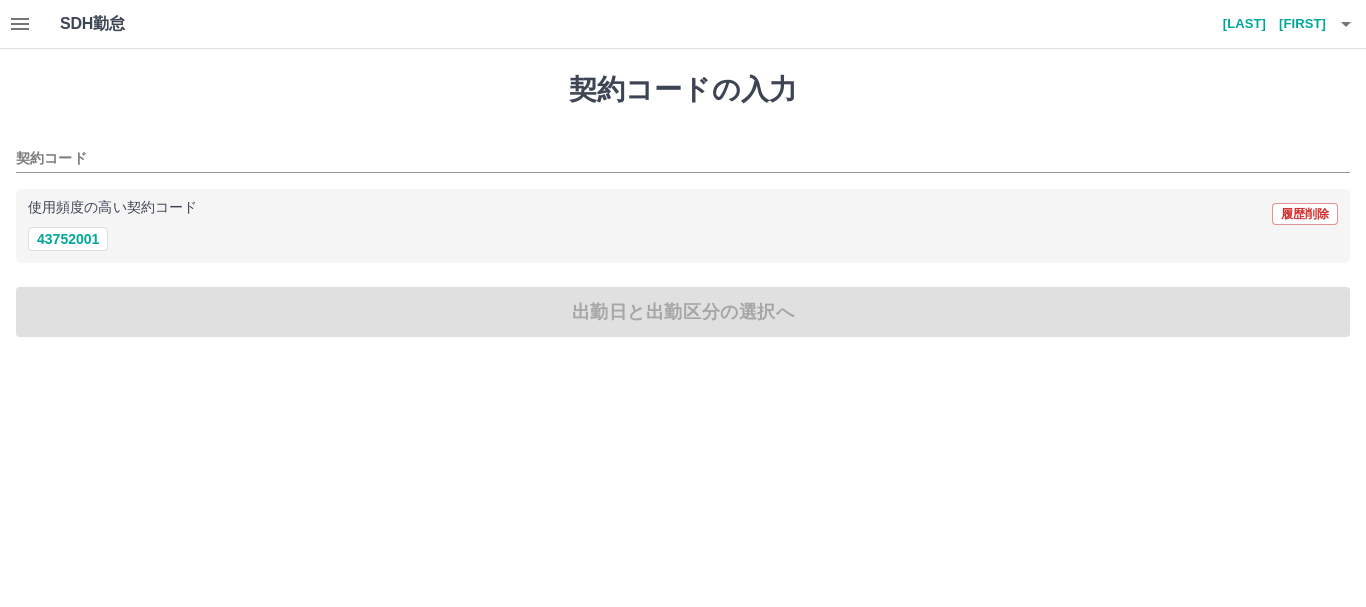click at bounding box center [20, 24] 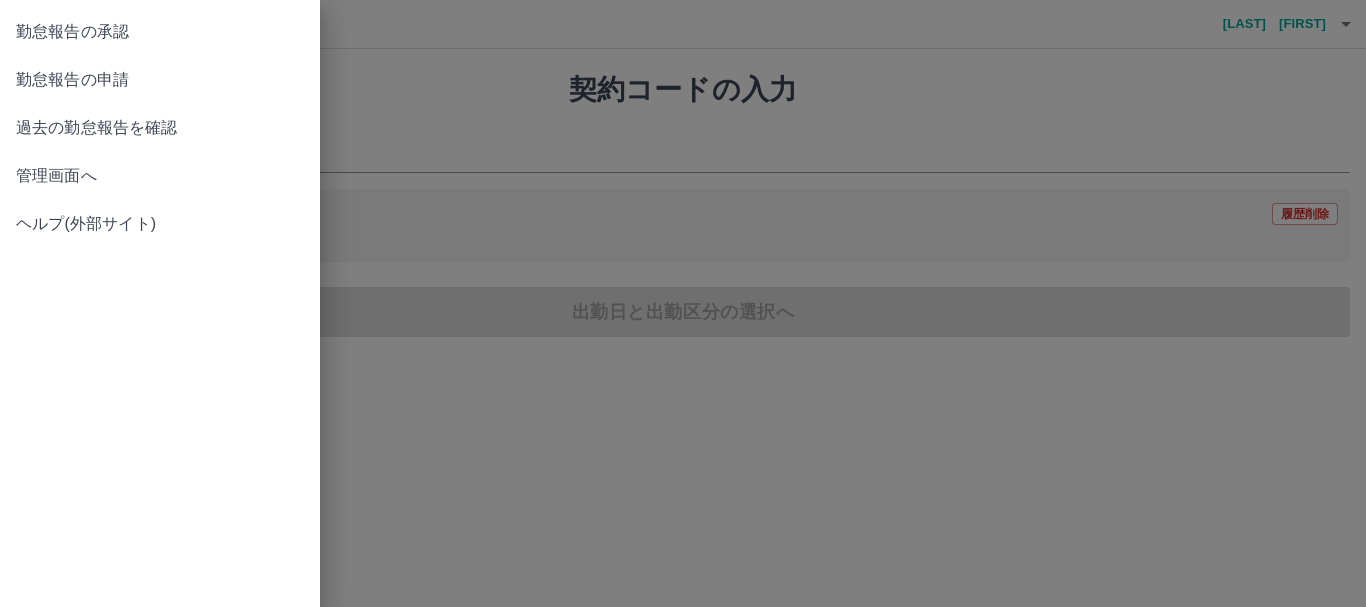 click on "勤怠報告の承認" at bounding box center [160, 32] 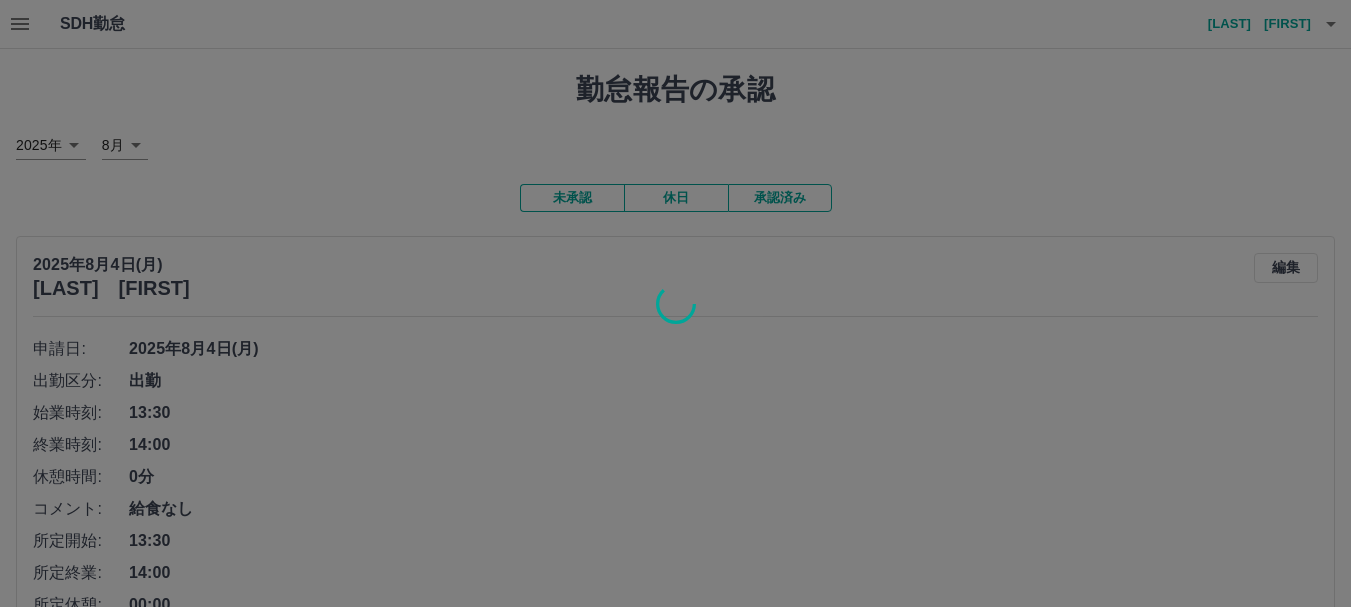 click at bounding box center [675, 303] 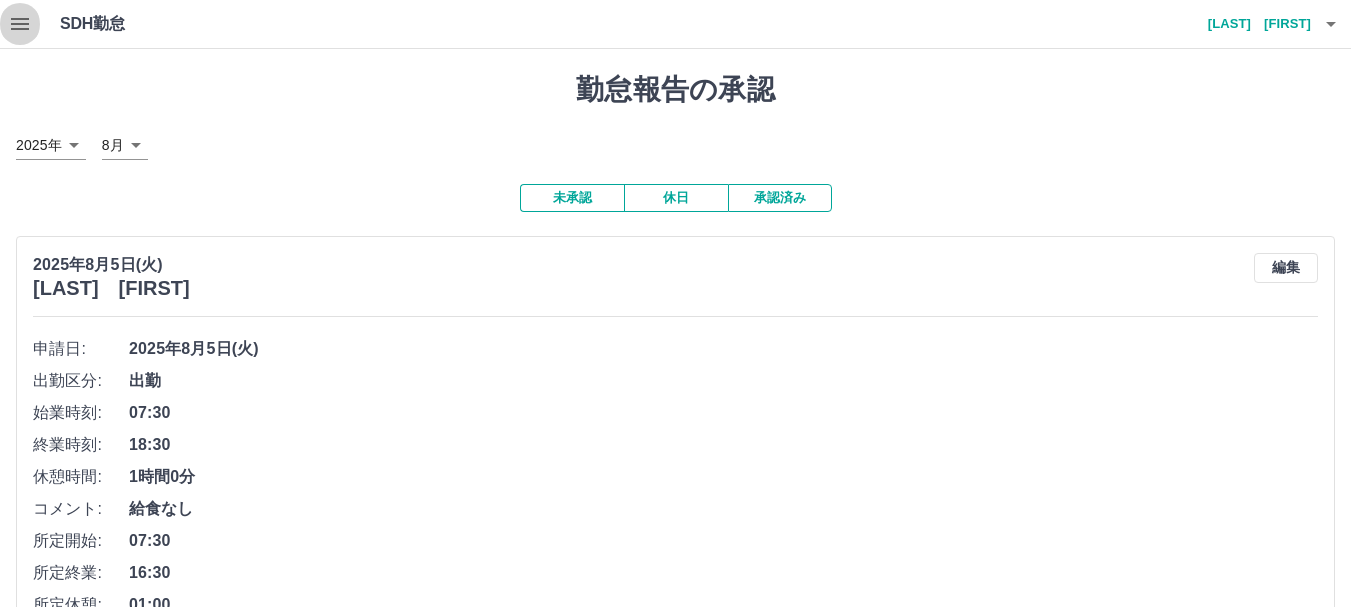 click at bounding box center [20, 24] 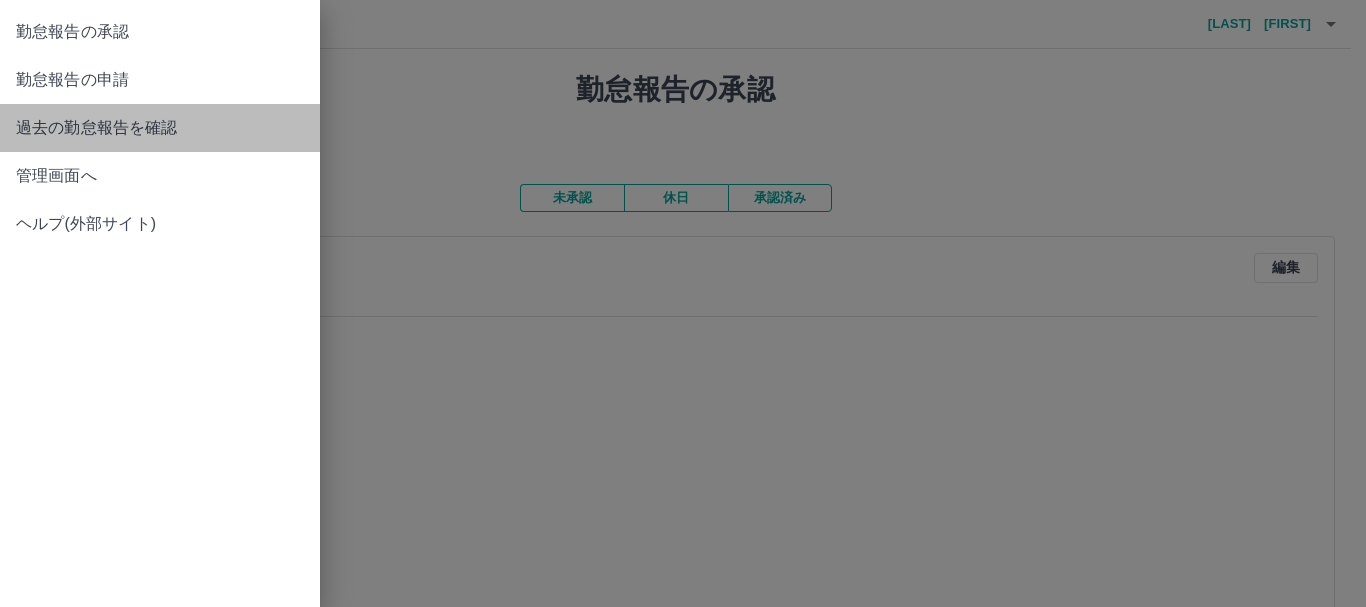 click on "過去の勤怠報告を確認" at bounding box center [160, 128] 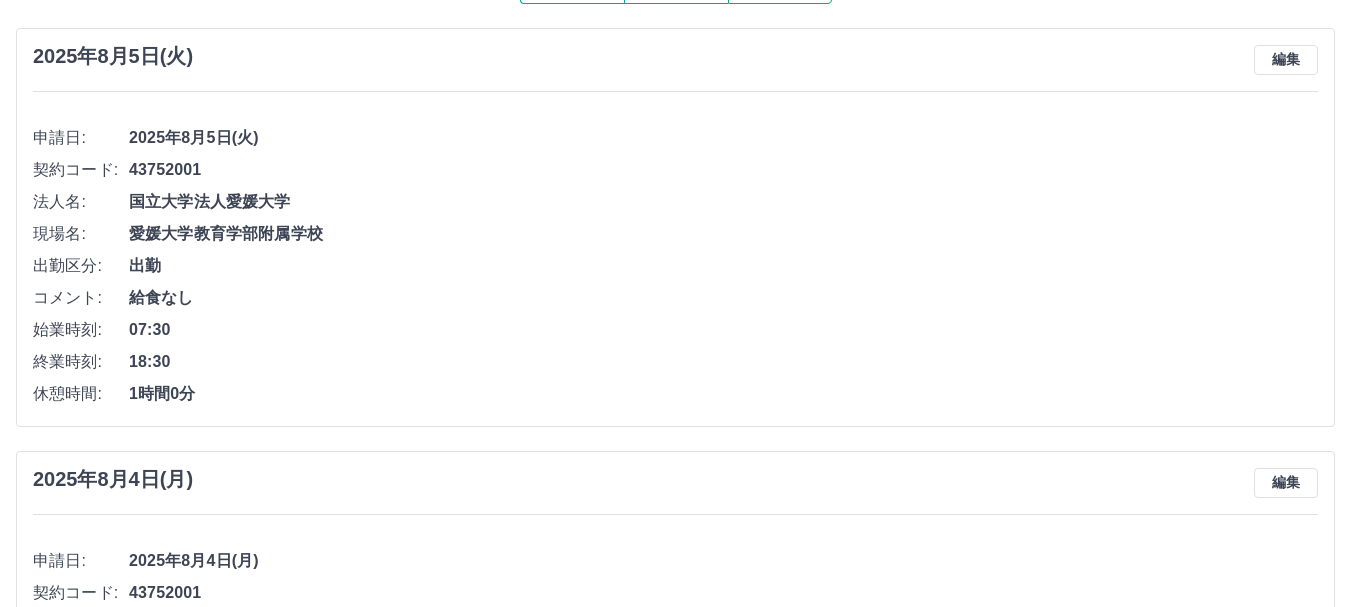 scroll, scrollTop: 100, scrollLeft: 0, axis: vertical 